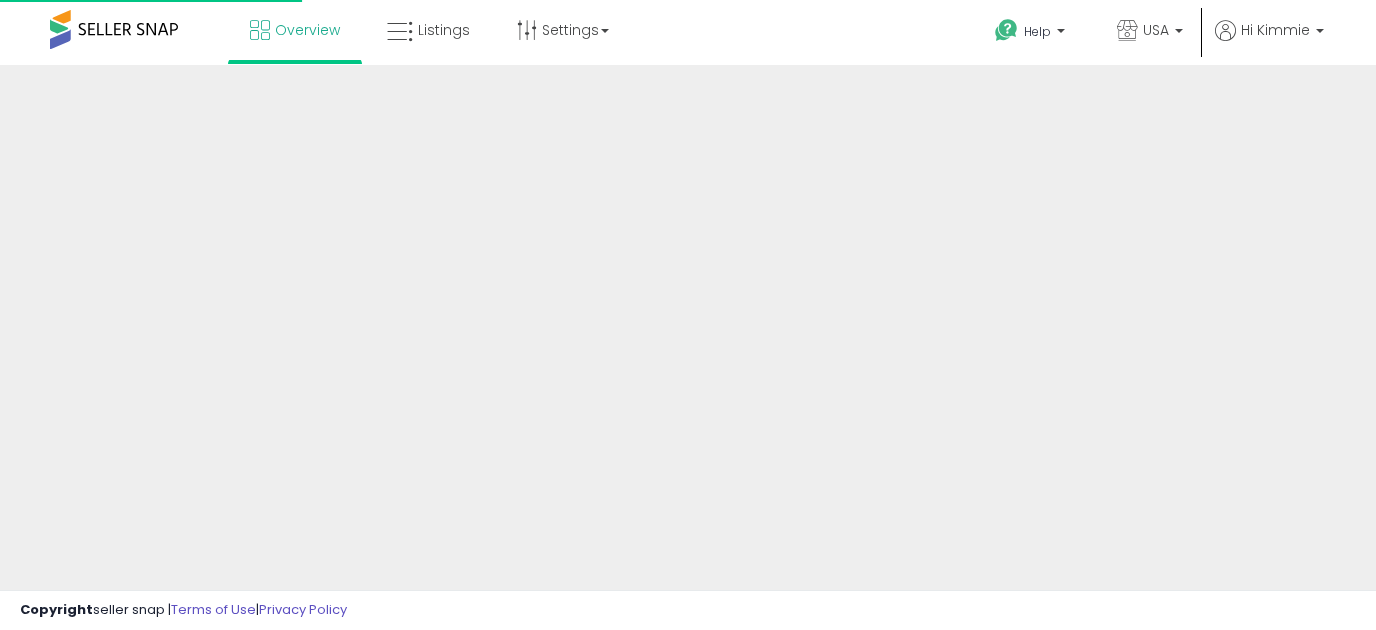 scroll, scrollTop: 0, scrollLeft: 0, axis: both 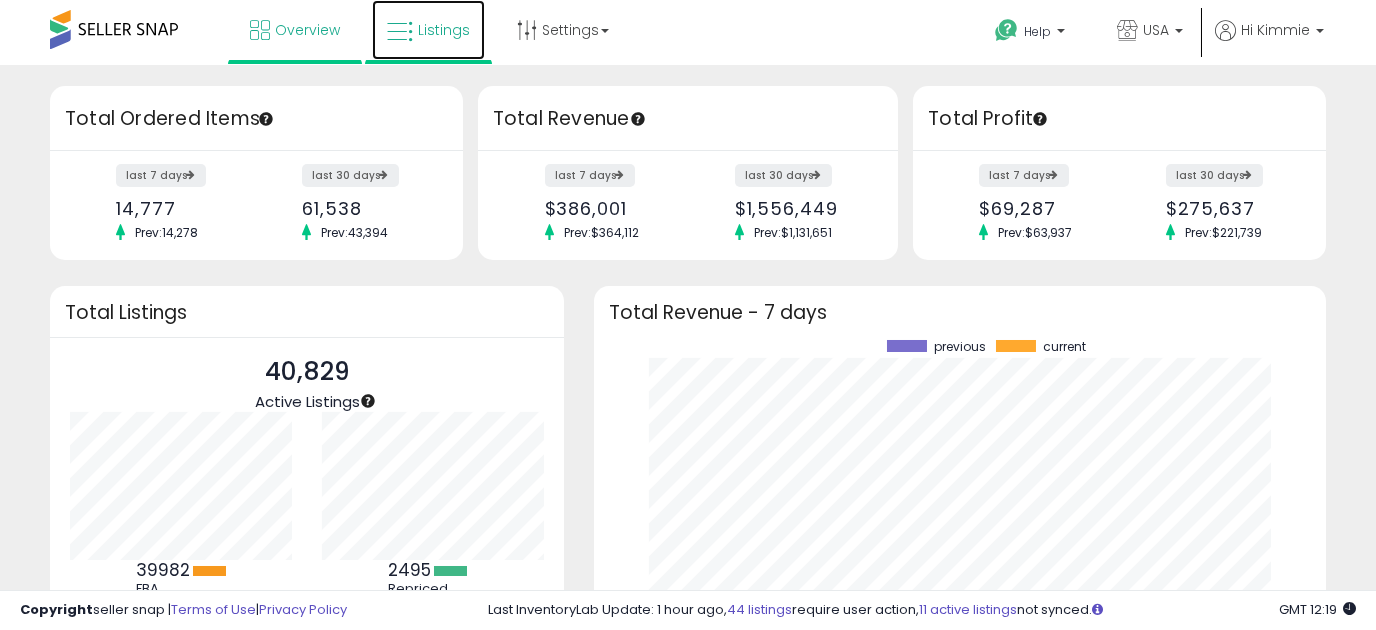 click on "Listings" at bounding box center (444, 30) 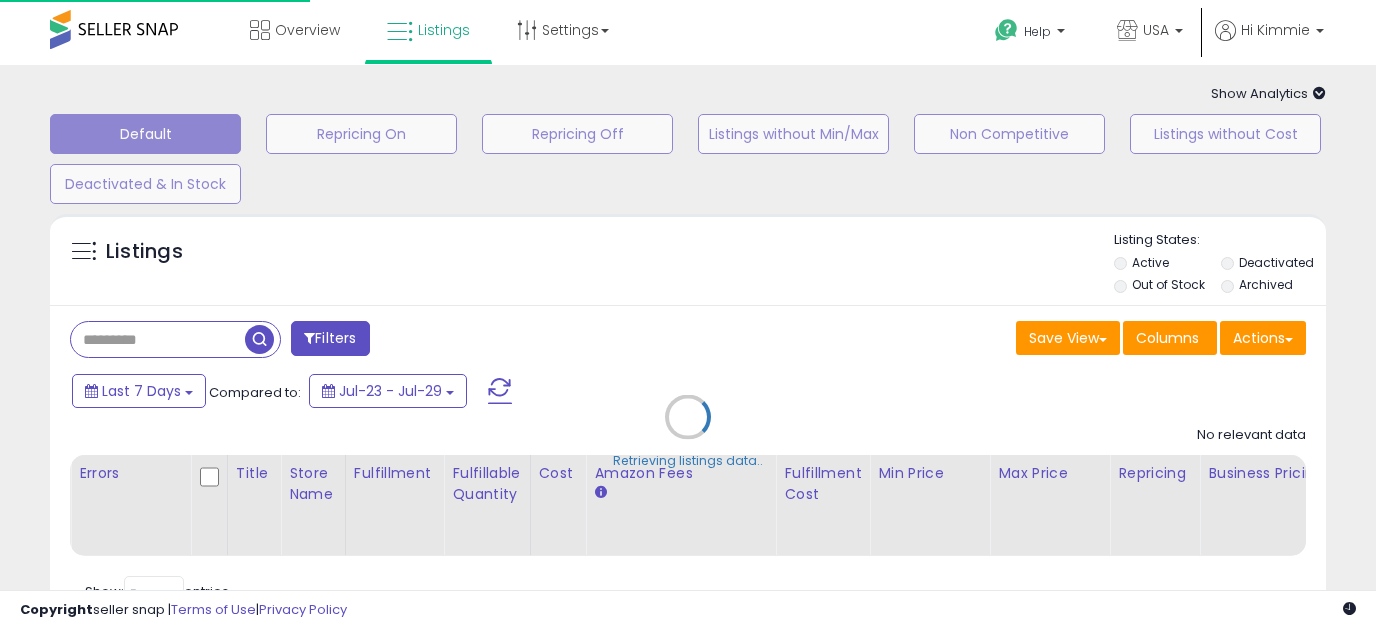 scroll, scrollTop: 0, scrollLeft: 0, axis: both 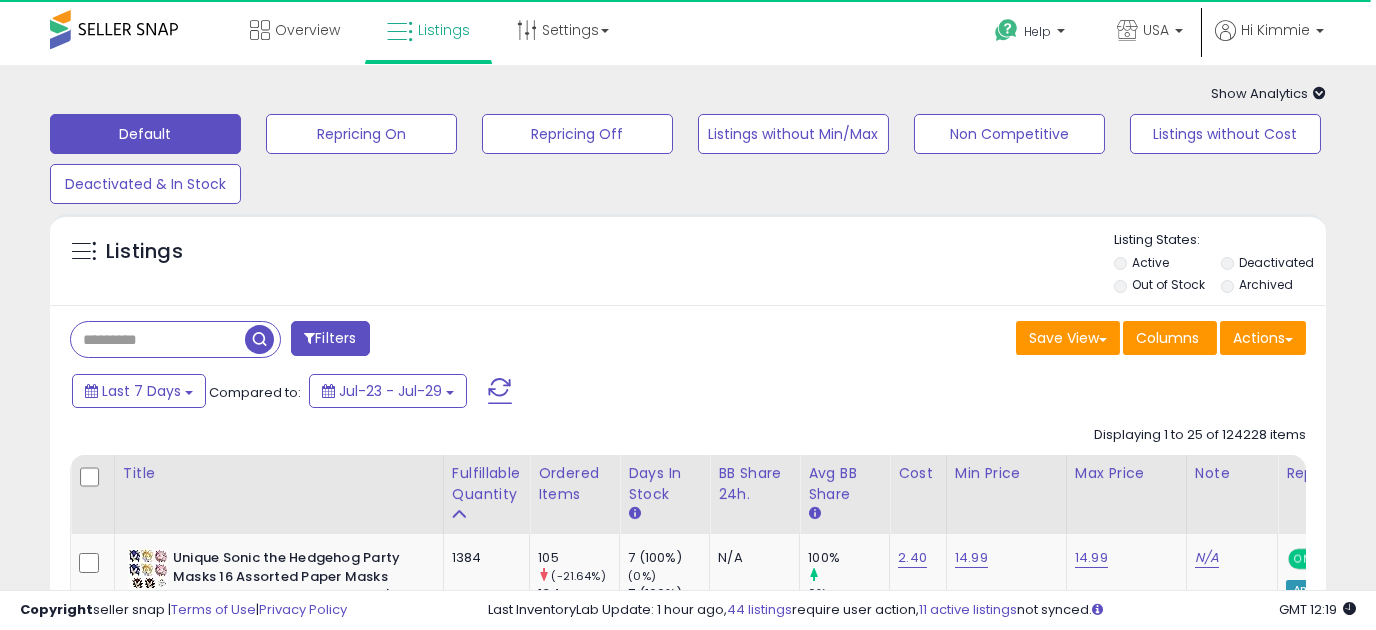 click at bounding box center (158, 339) 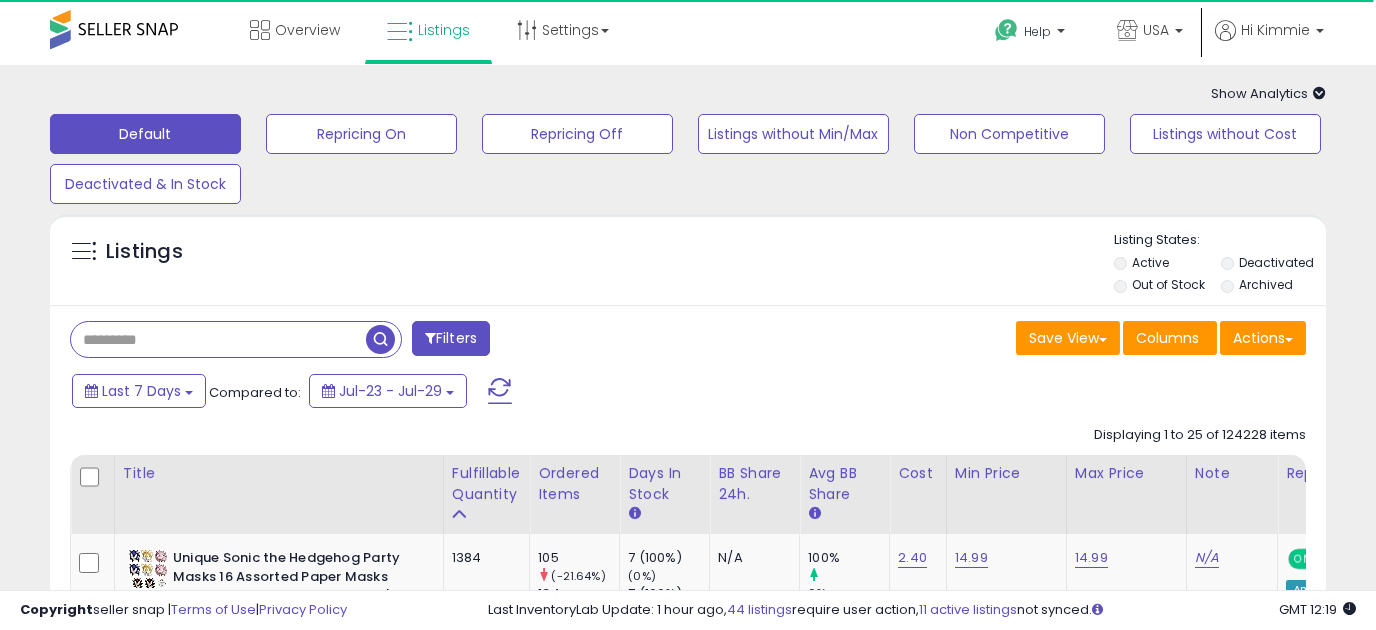 paste on "**********" 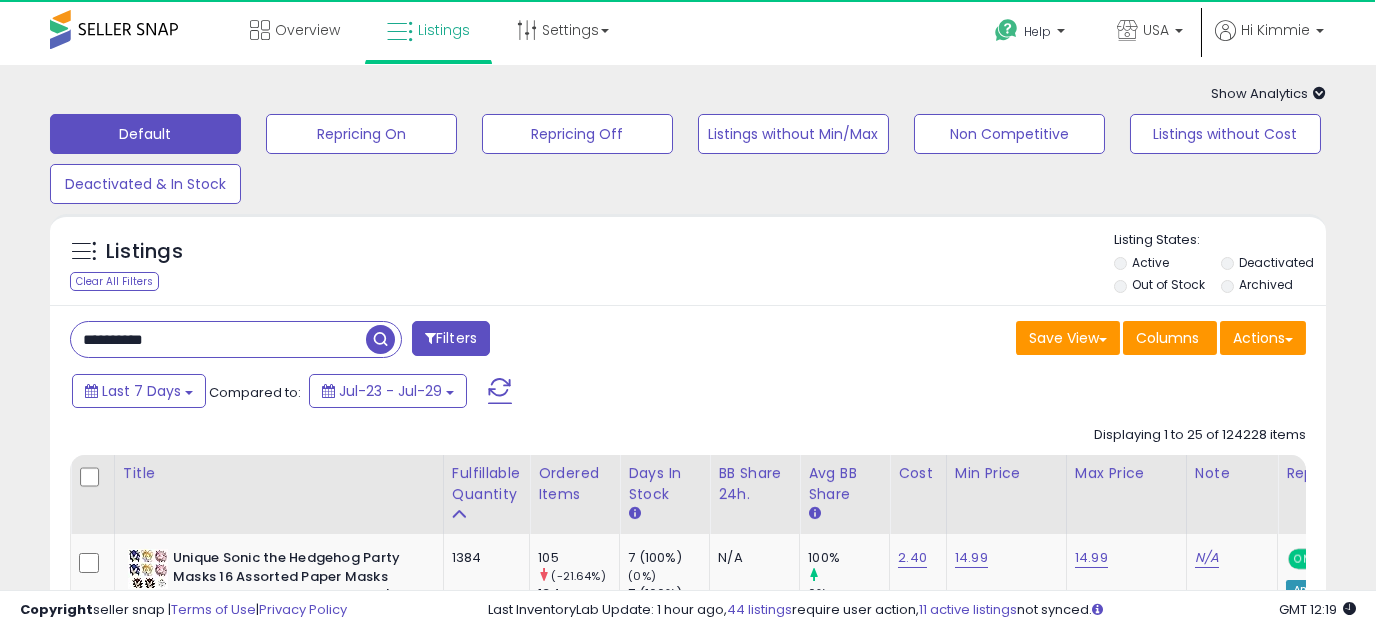 type on "**********" 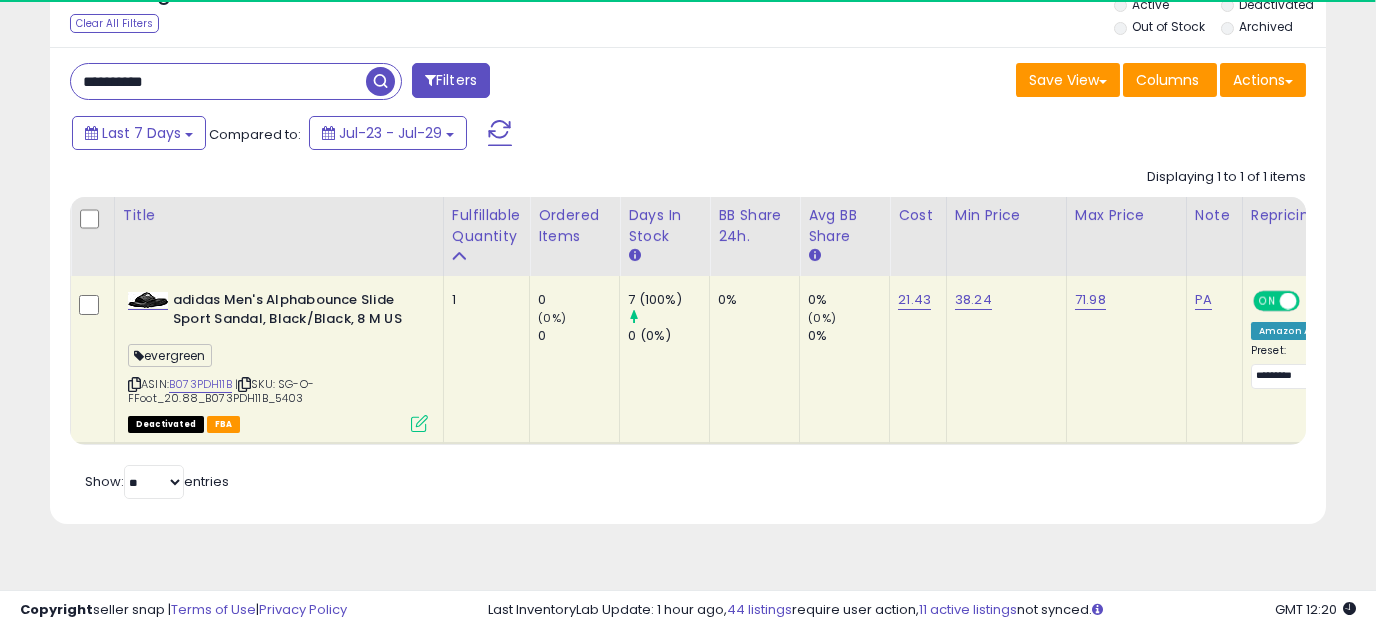 scroll, scrollTop: 265, scrollLeft: 0, axis: vertical 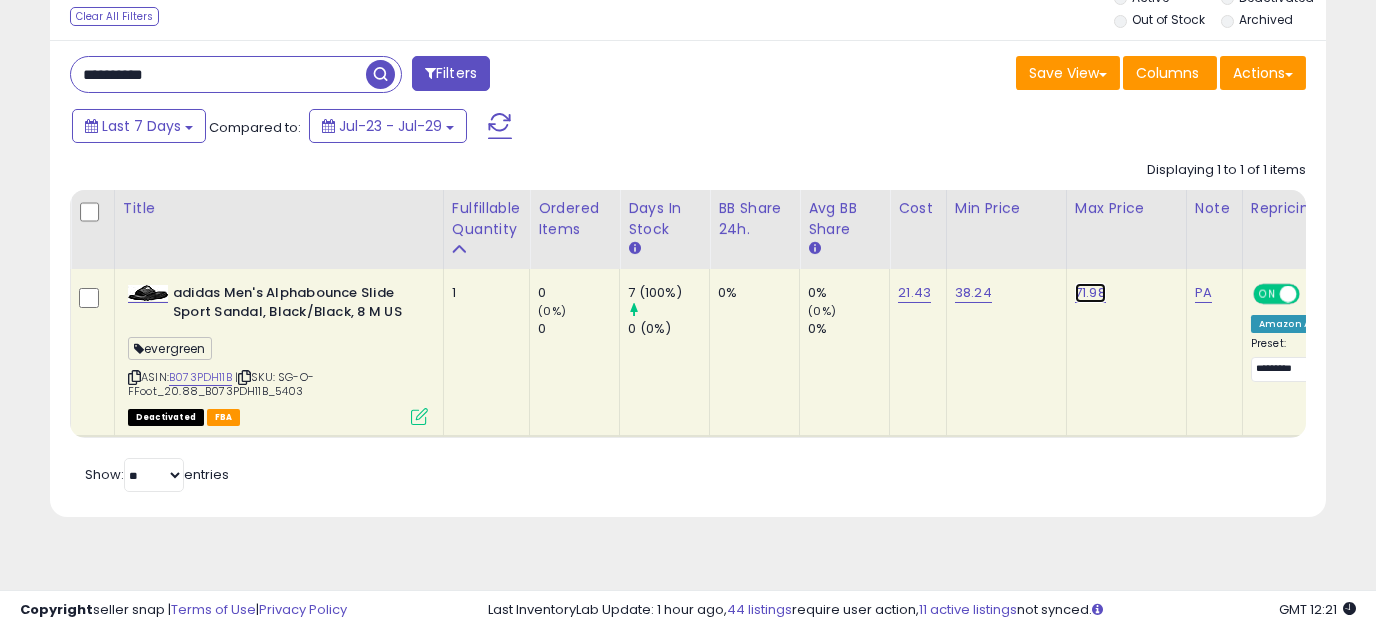 click on "71.98" at bounding box center (1090, 293) 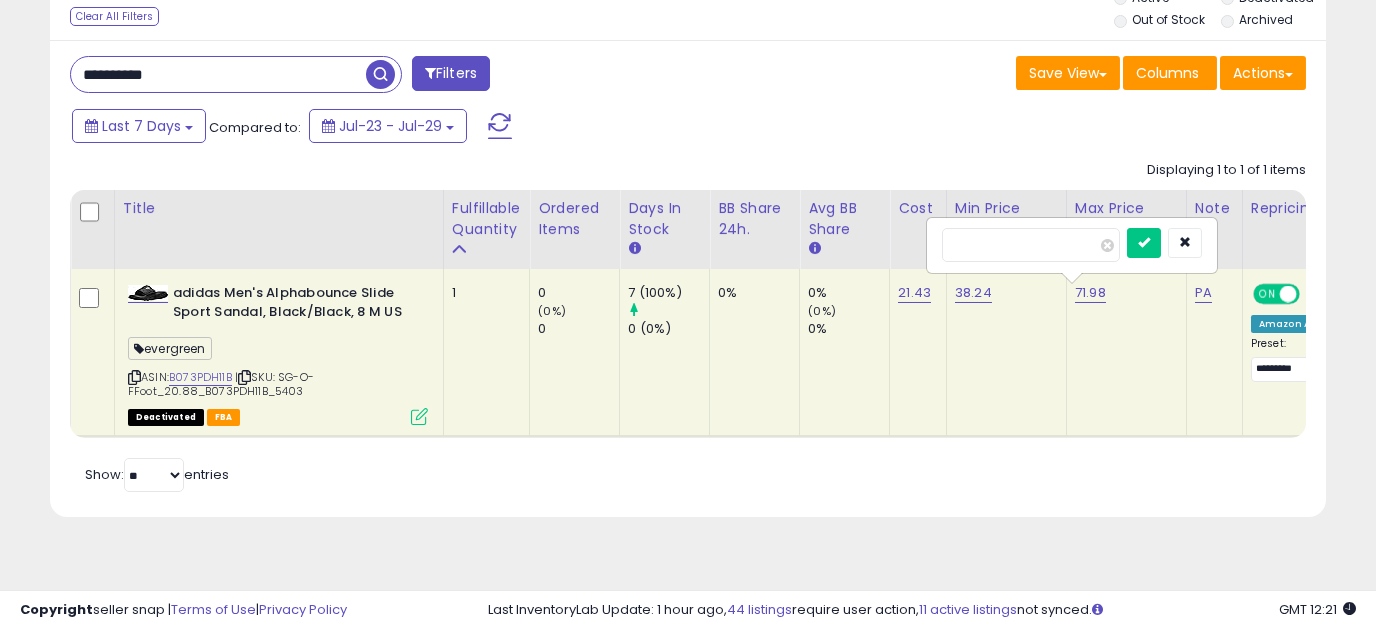 drag, startPoint x: 970, startPoint y: 243, endPoint x: 926, endPoint y: 245, distance: 44.04543 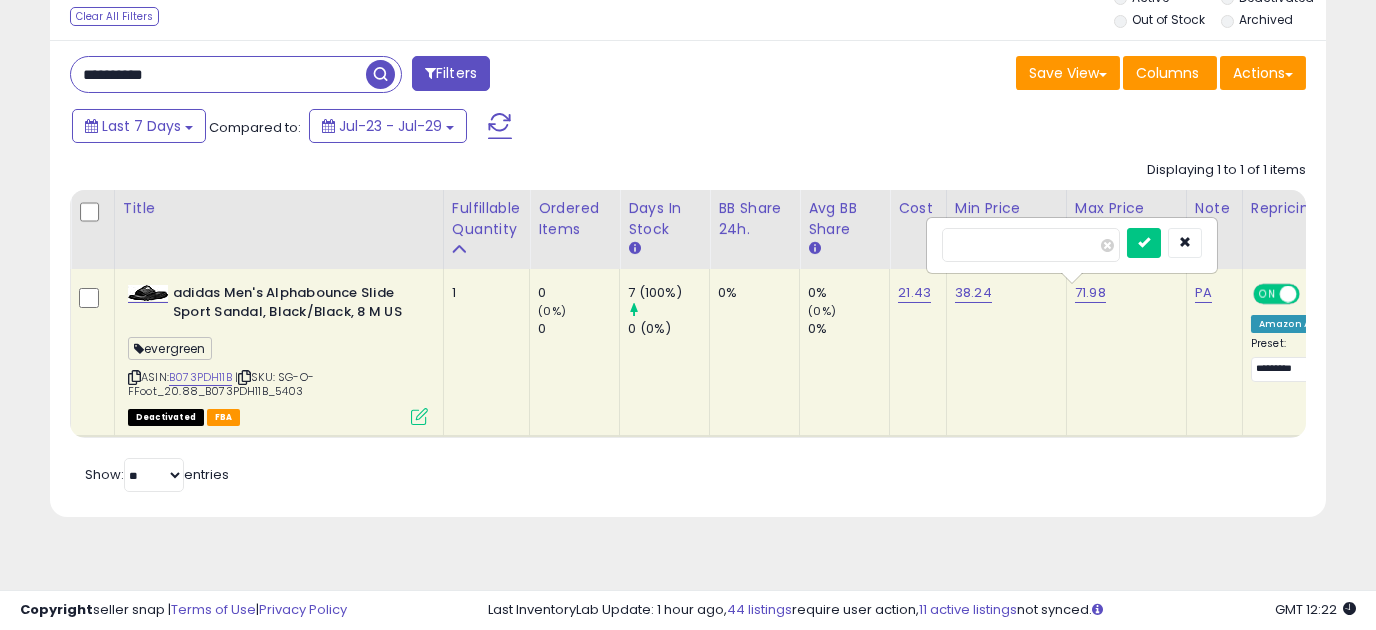 type on "*****" 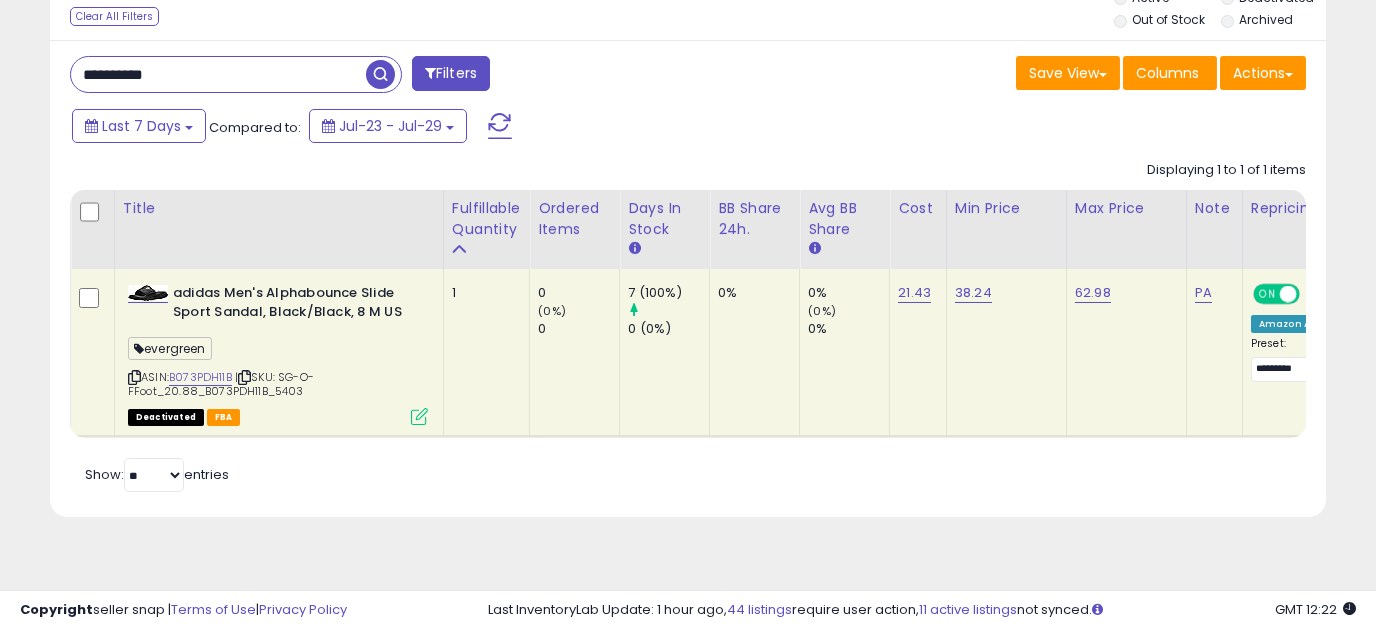 drag, startPoint x: 192, startPoint y: 68, endPoint x: 0, endPoint y: 80, distance: 192.37463 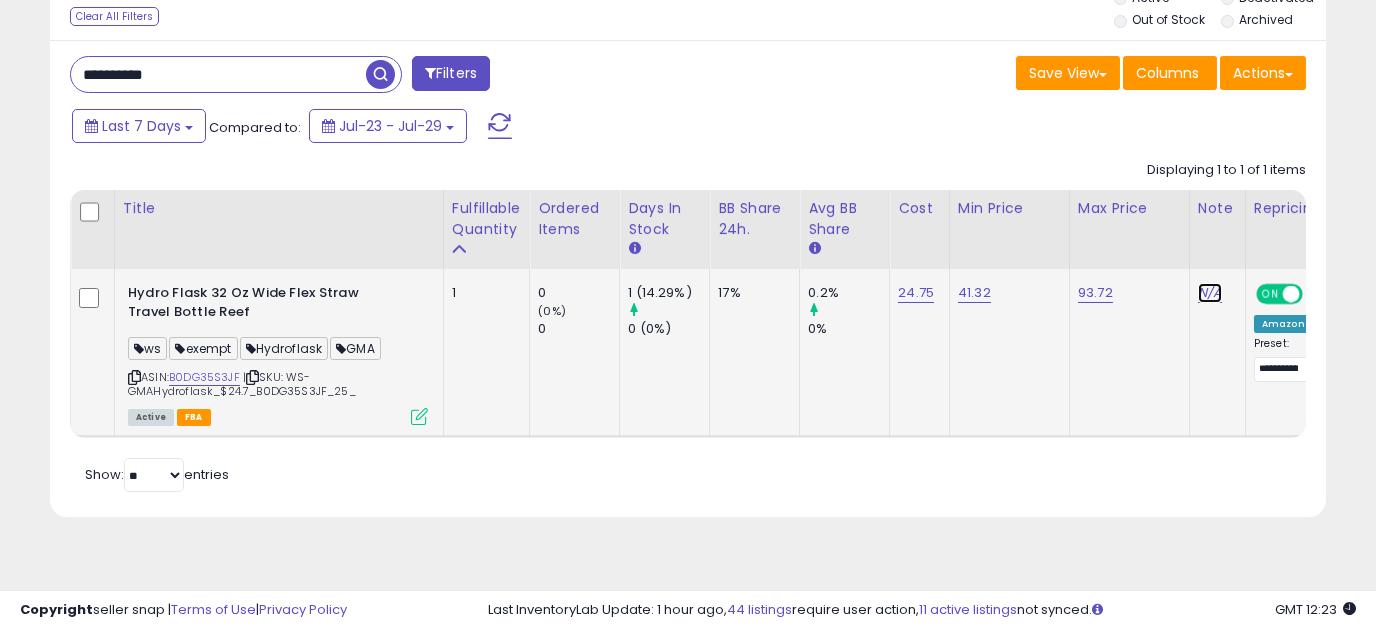 click on "N/A" at bounding box center (1210, 293) 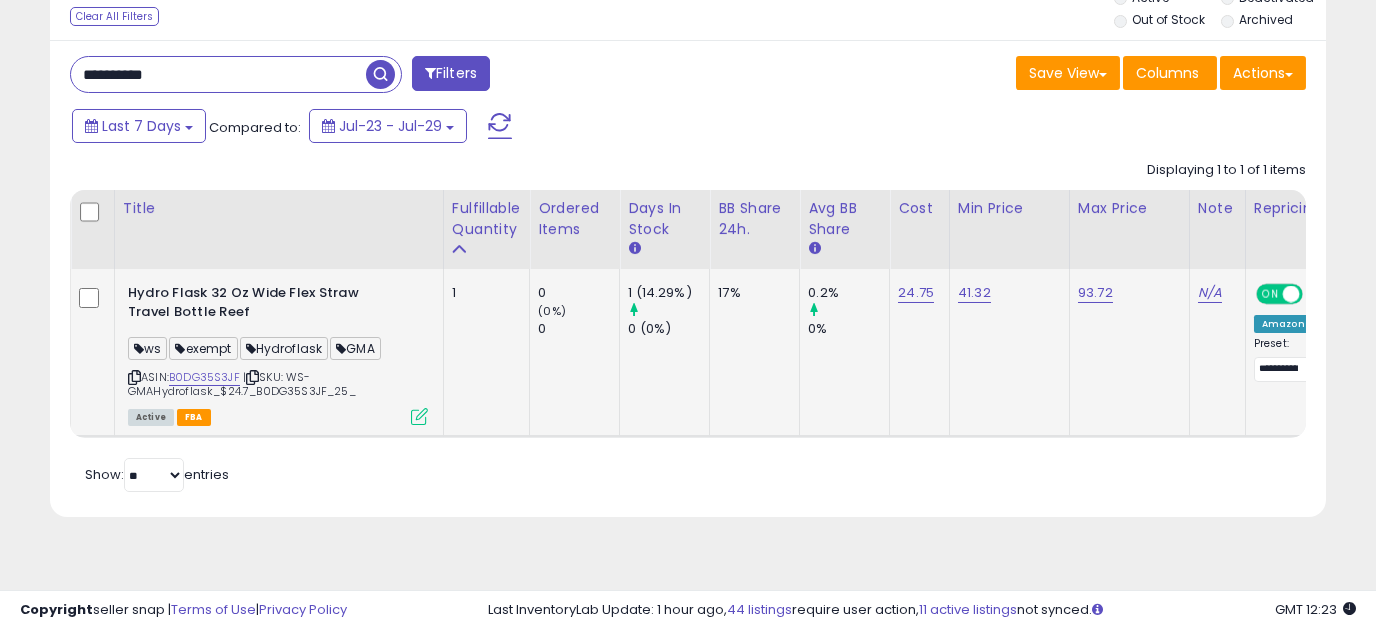 scroll, scrollTop: 0, scrollLeft: 101, axis: horizontal 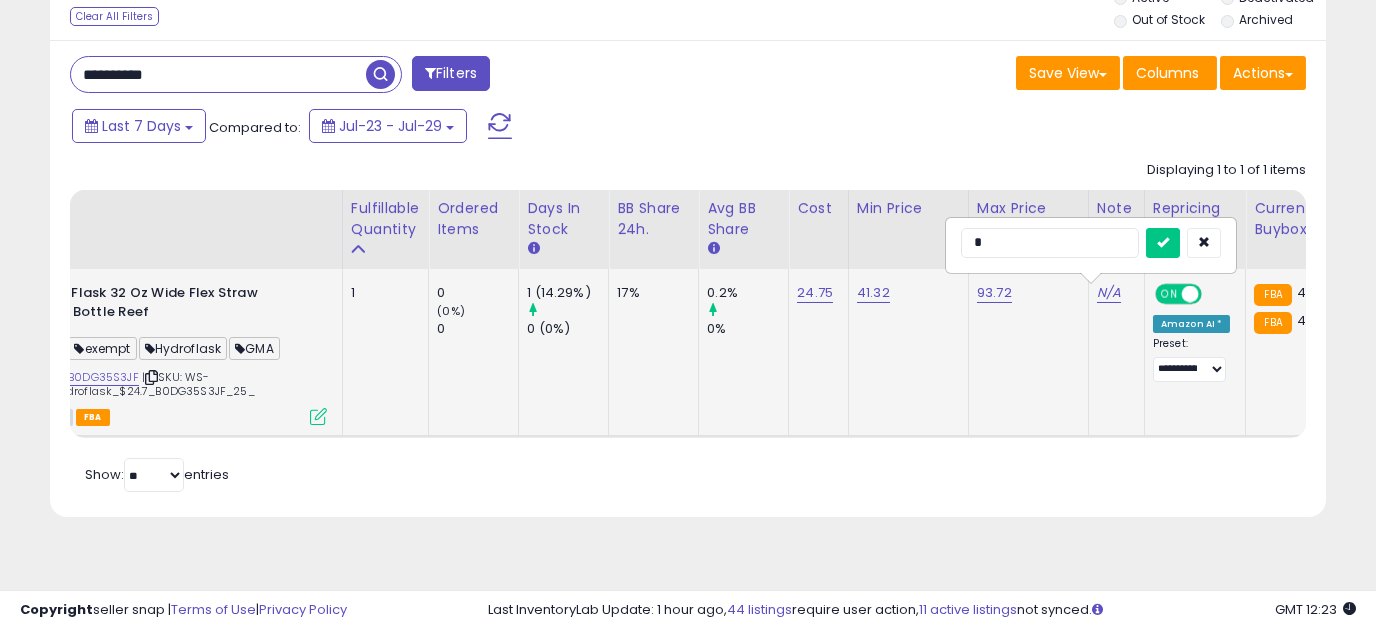 type on "**" 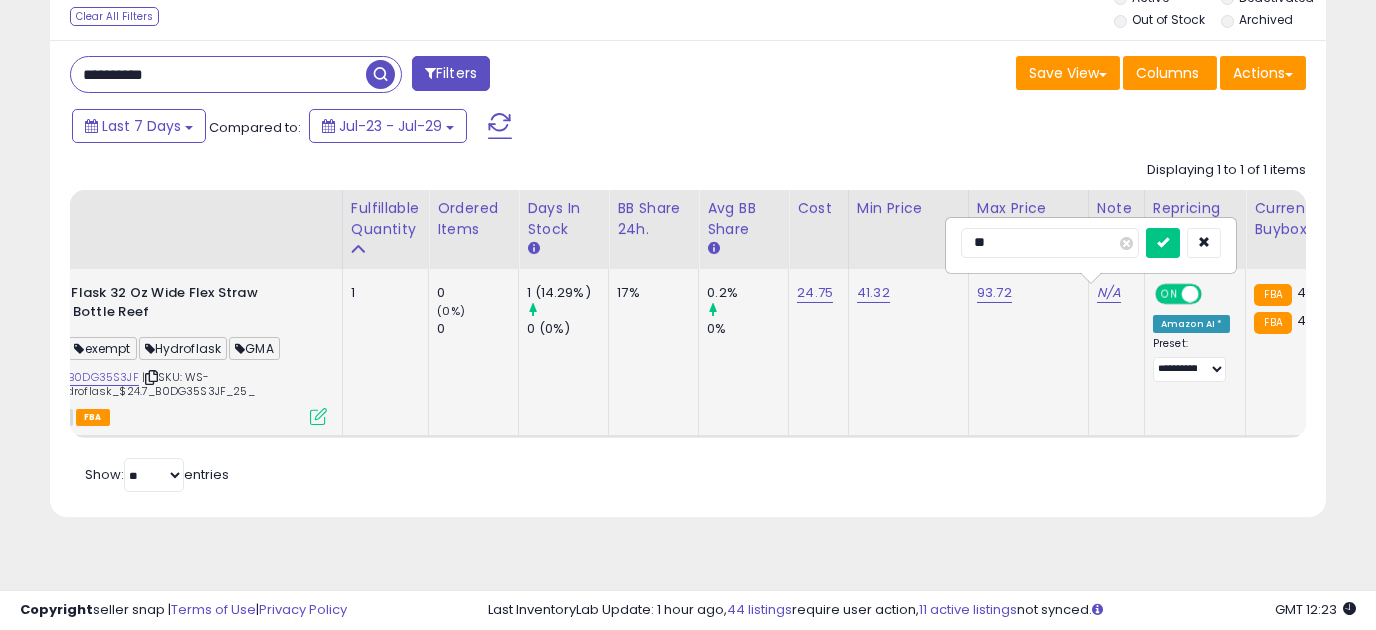 click at bounding box center [1163, 243] 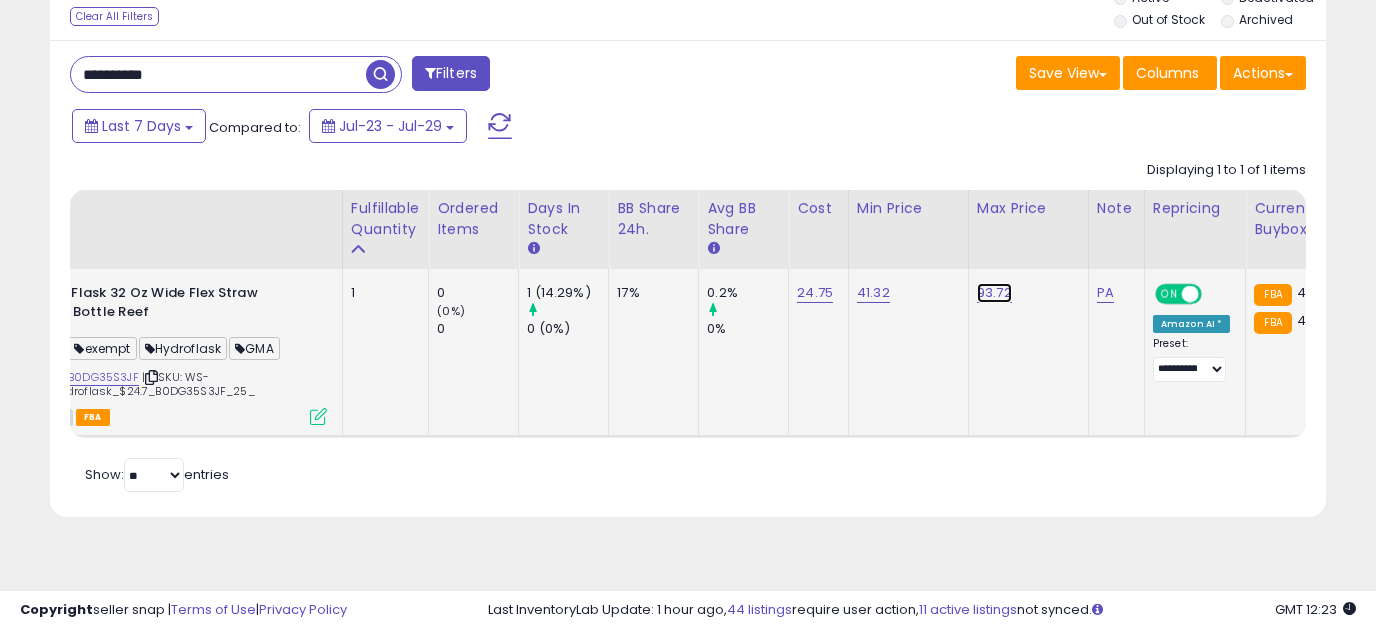 click on "93.72" at bounding box center [994, 293] 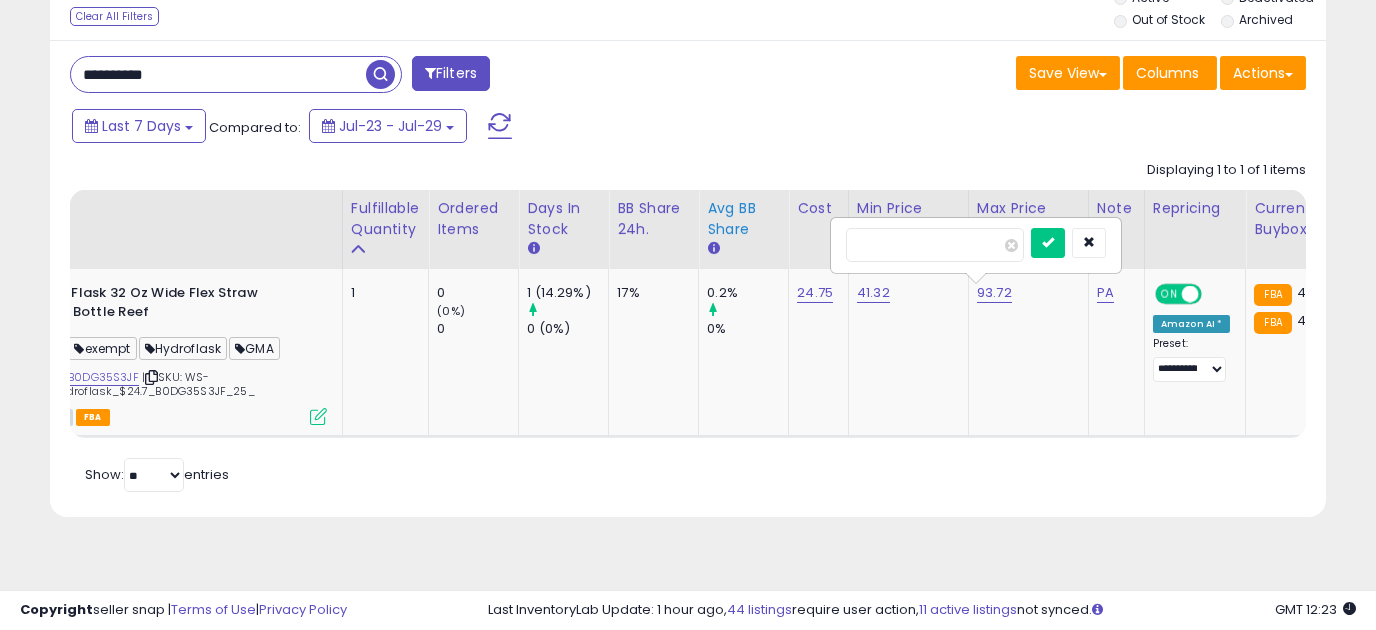 drag, startPoint x: 938, startPoint y: 249, endPoint x: 662, endPoint y: 225, distance: 277.0415 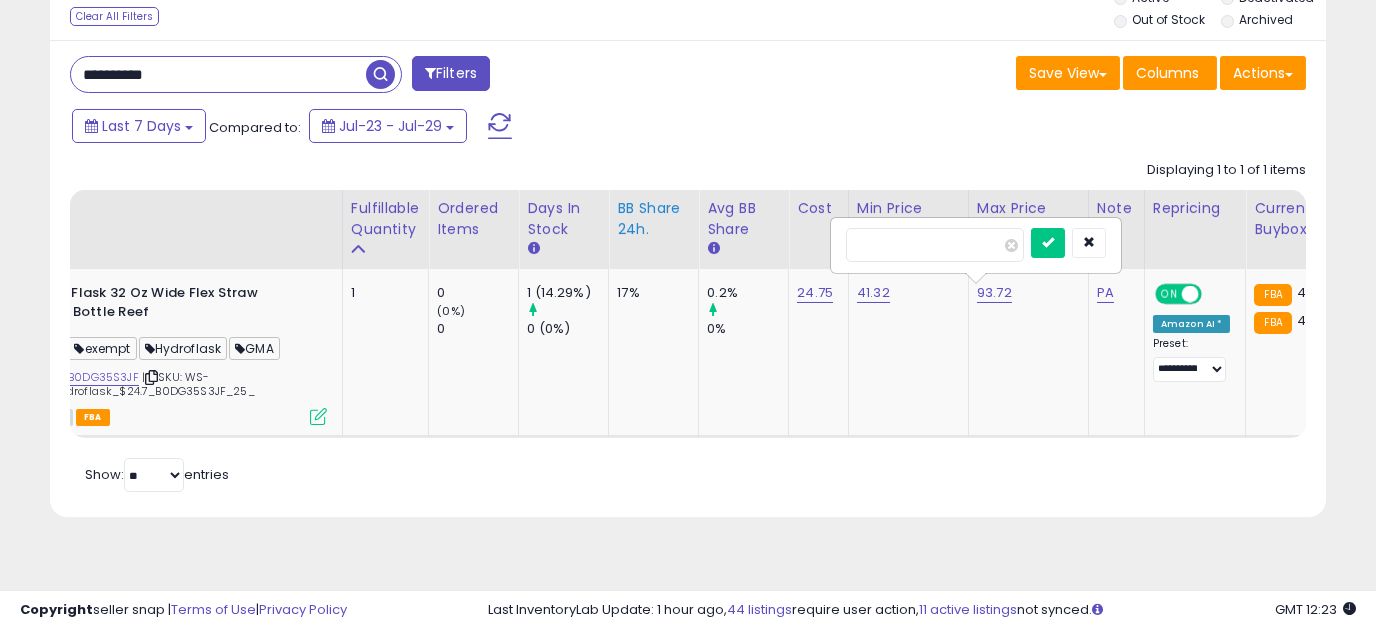 type on "*****" 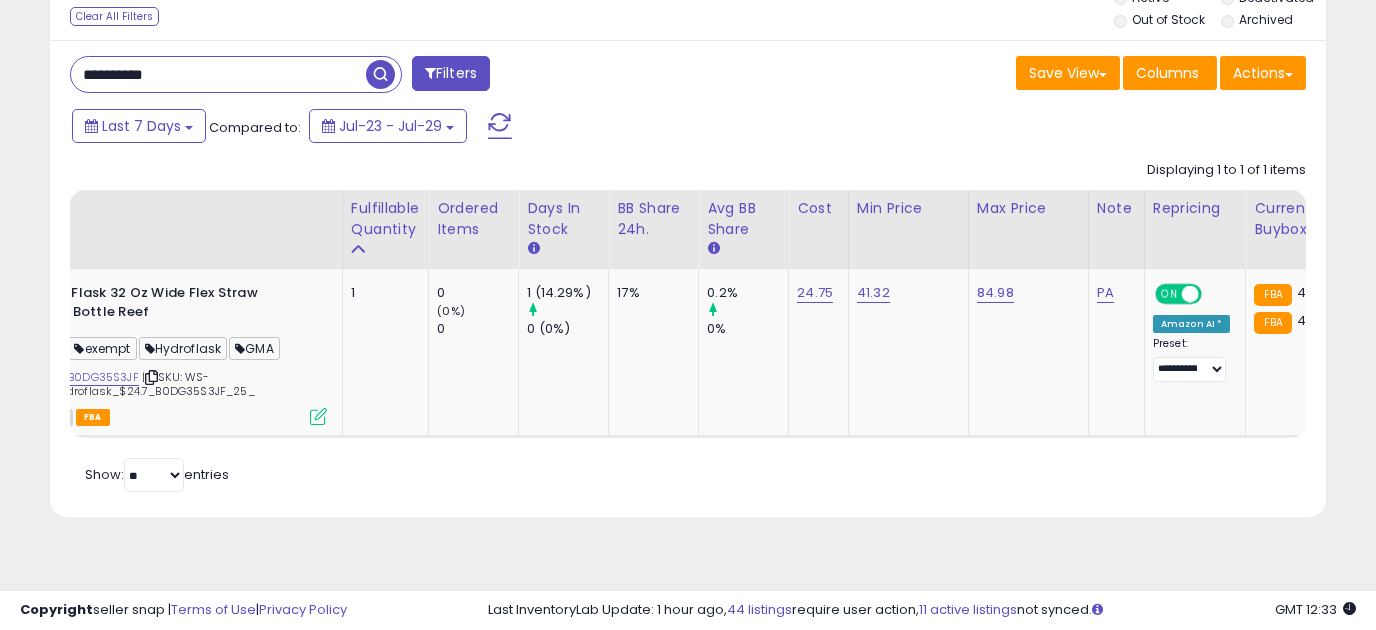 drag, startPoint x: 219, startPoint y: 64, endPoint x: -13, endPoint y: 76, distance: 232.31013 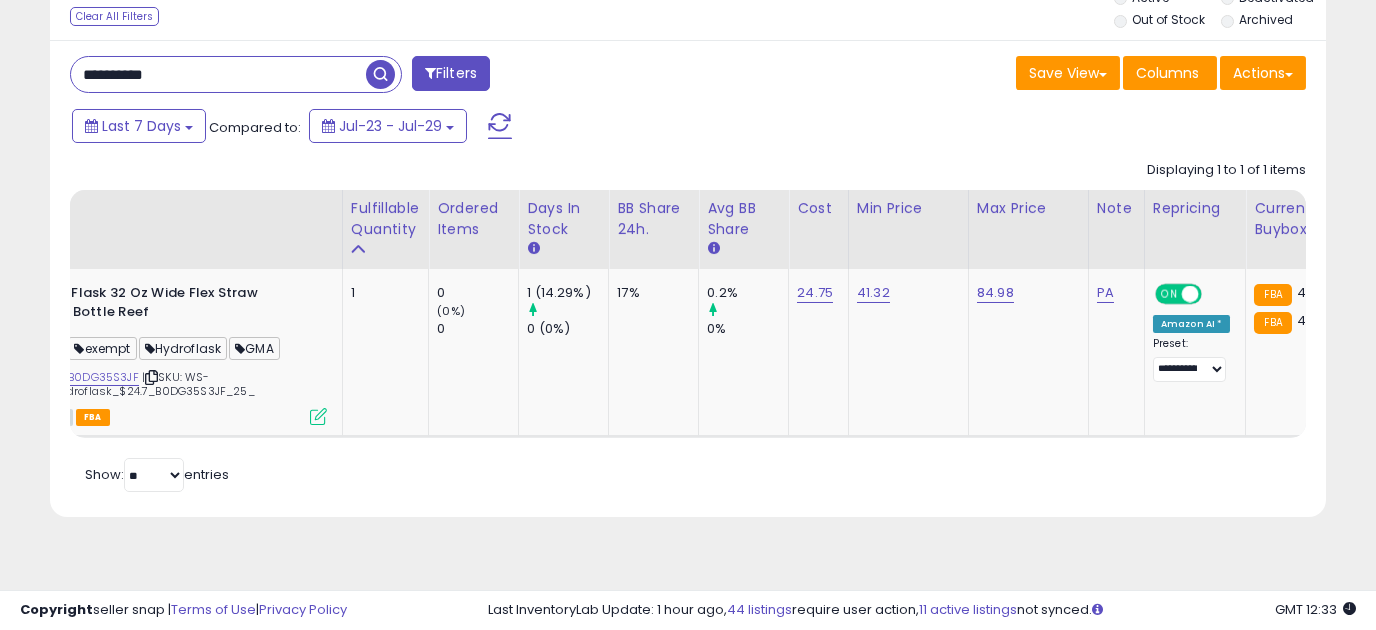 paste 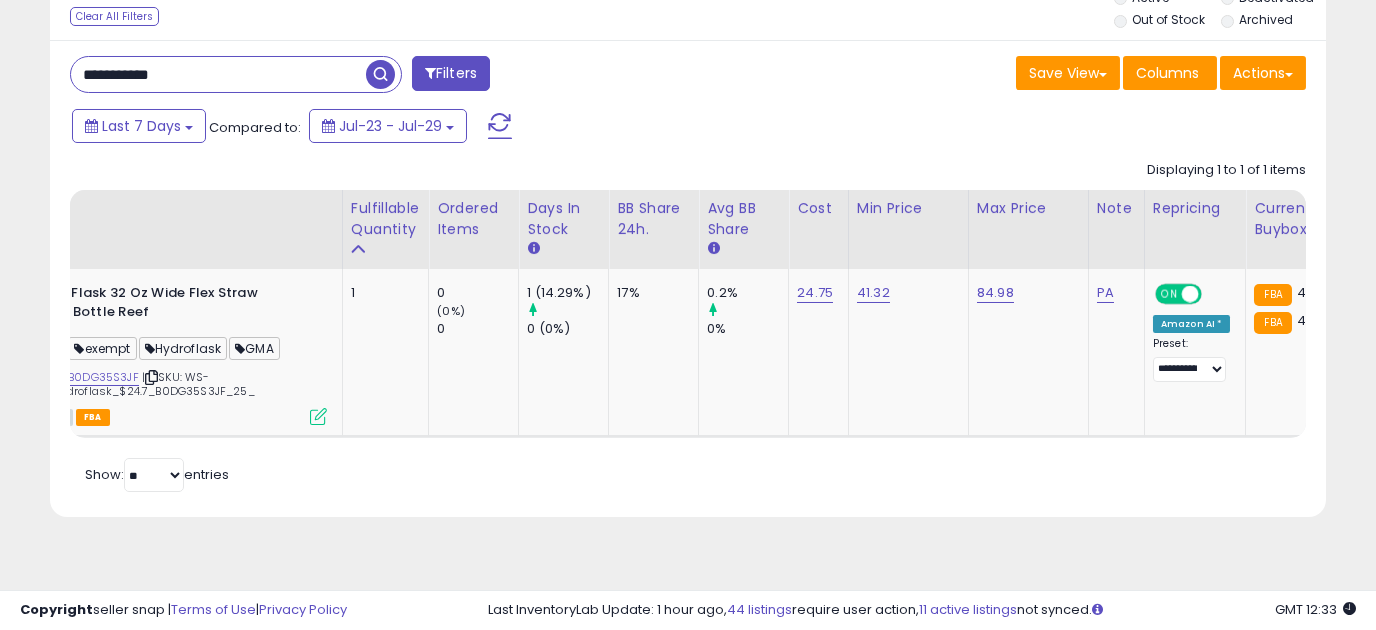 type on "**********" 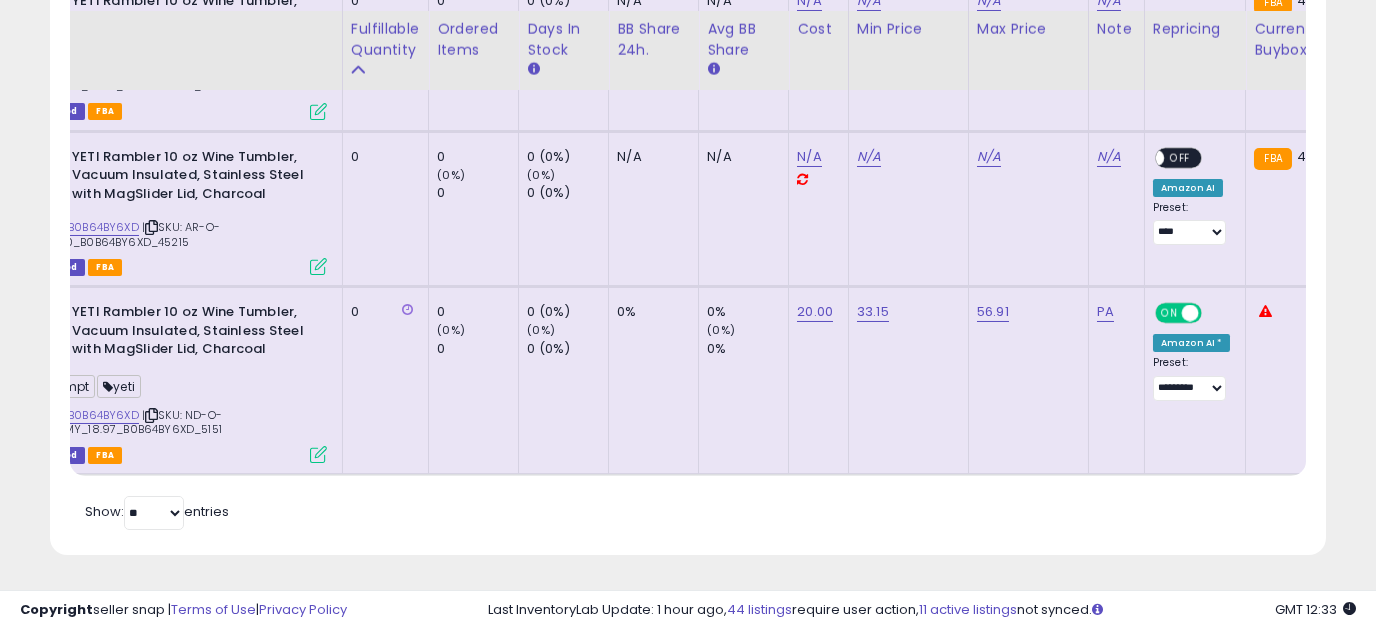 scroll, scrollTop: 572, scrollLeft: 0, axis: vertical 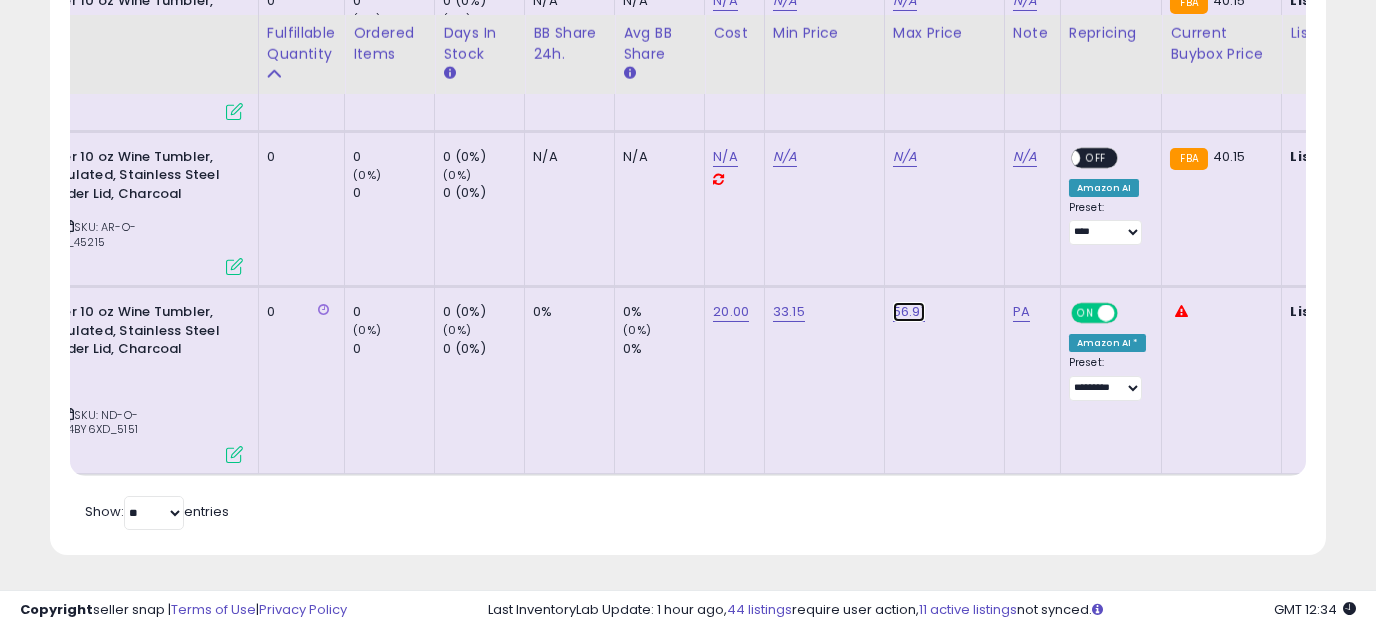 click on "56.91" at bounding box center [905, 1] 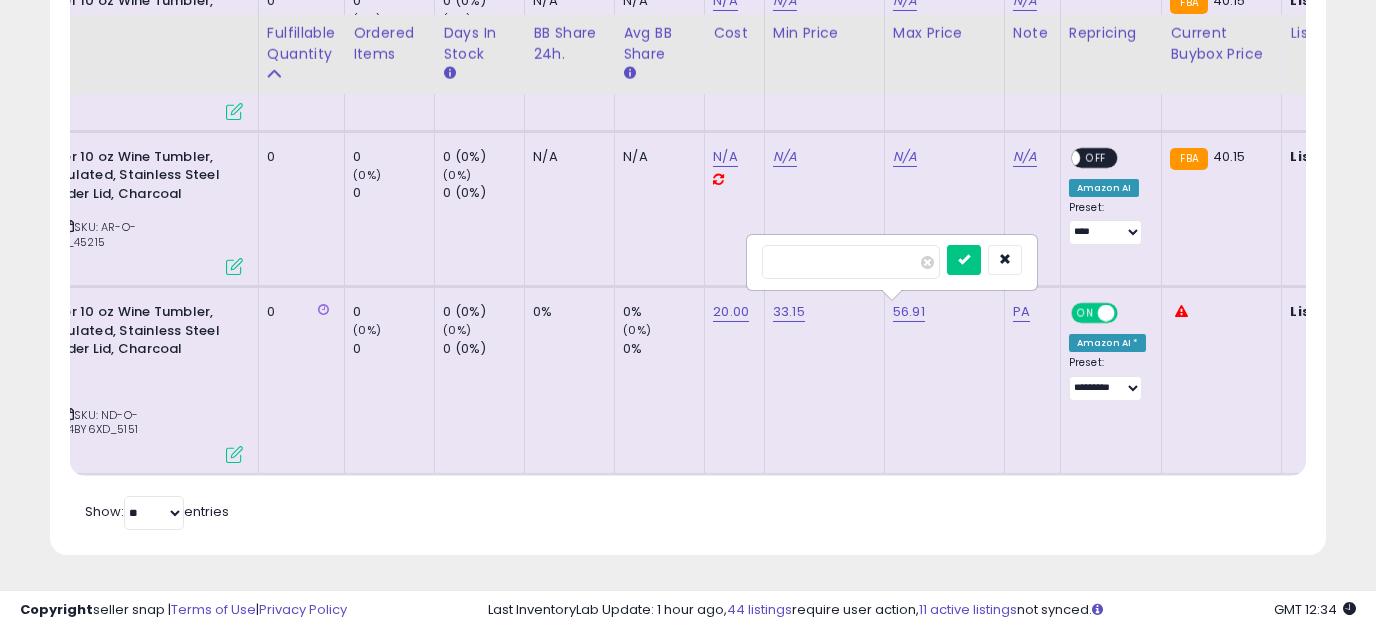 drag, startPoint x: 844, startPoint y: 226, endPoint x: 739, endPoint y: 236, distance: 105.47511 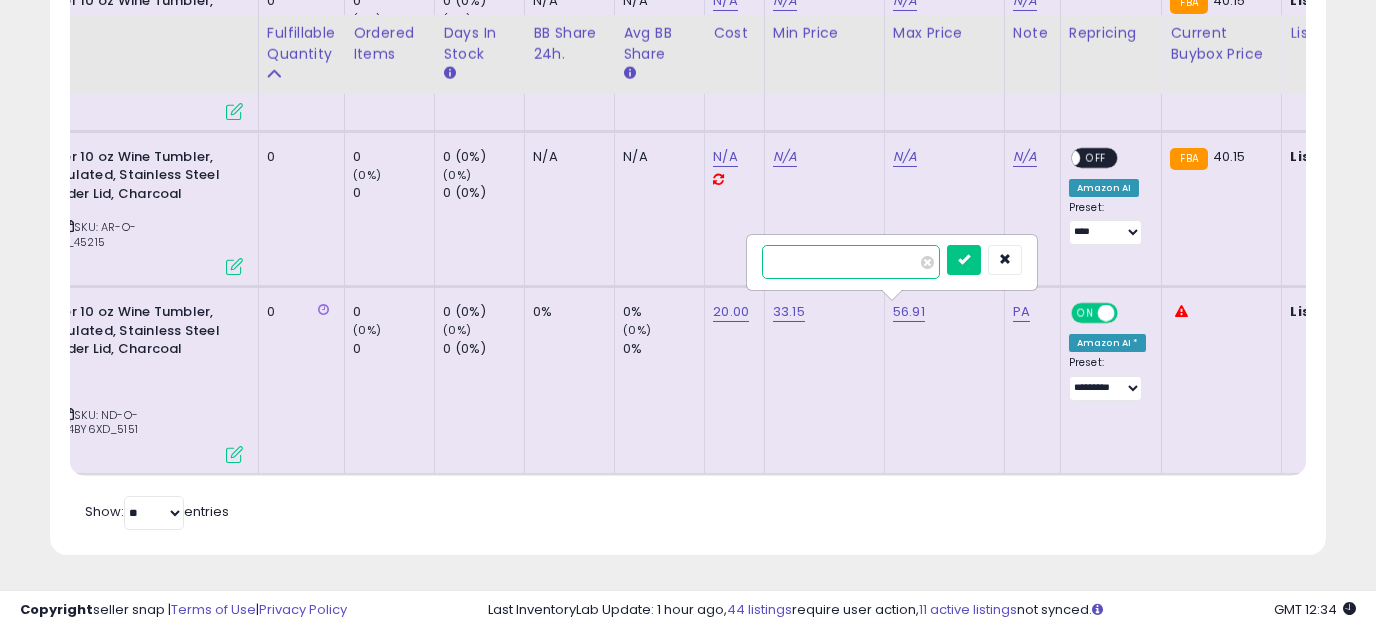click on "*****" at bounding box center (851, 262) 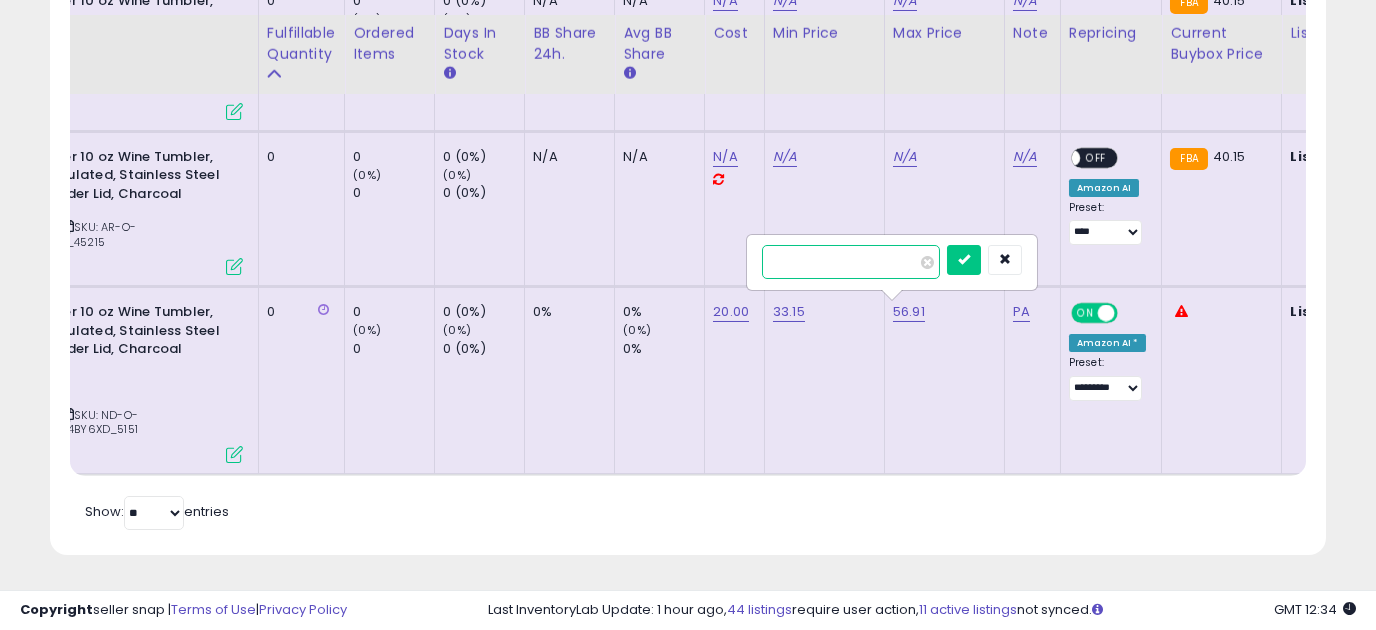 type on "*****" 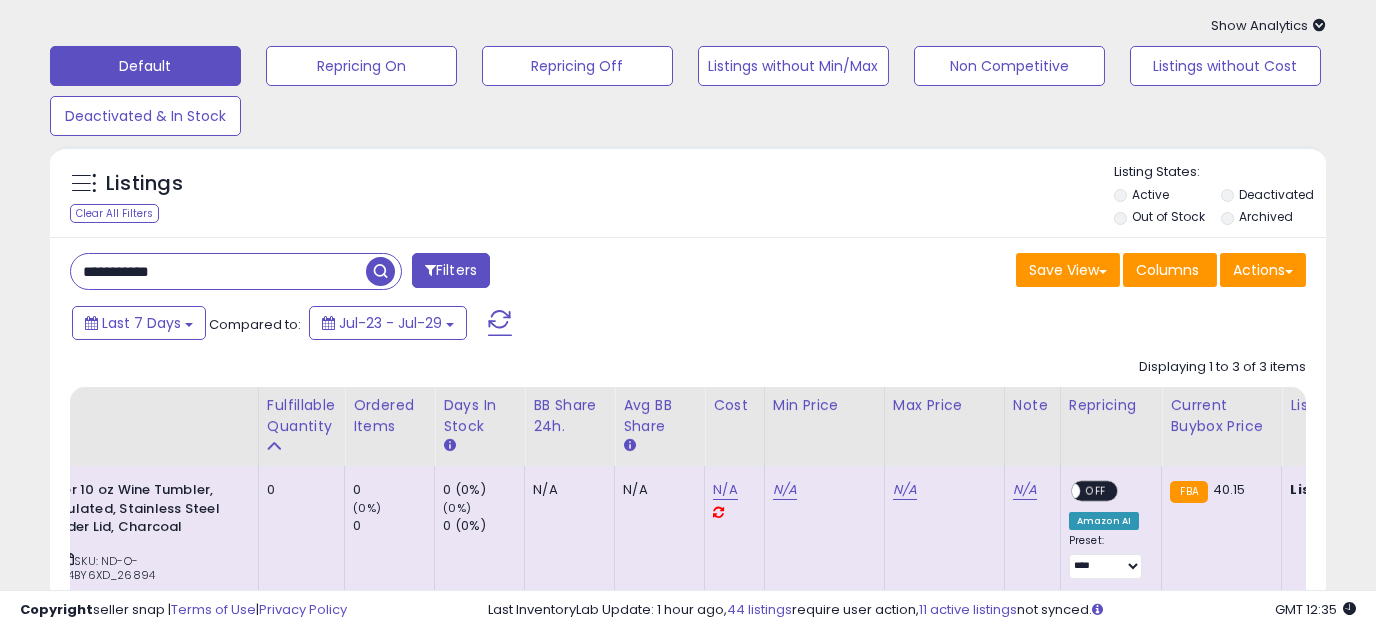 scroll, scrollTop: 0, scrollLeft: 0, axis: both 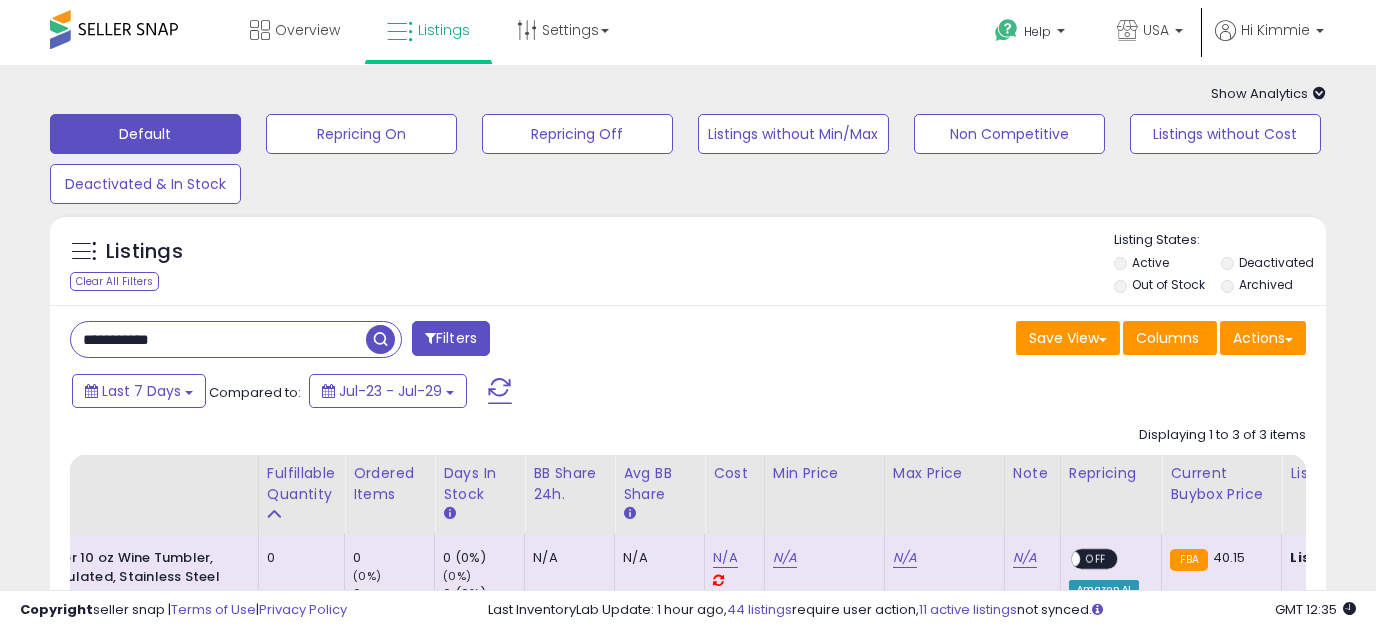 drag, startPoint x: 187, startPoint y: 338, endPoint x: 33, endPoint y: 360, distance: 155.56349 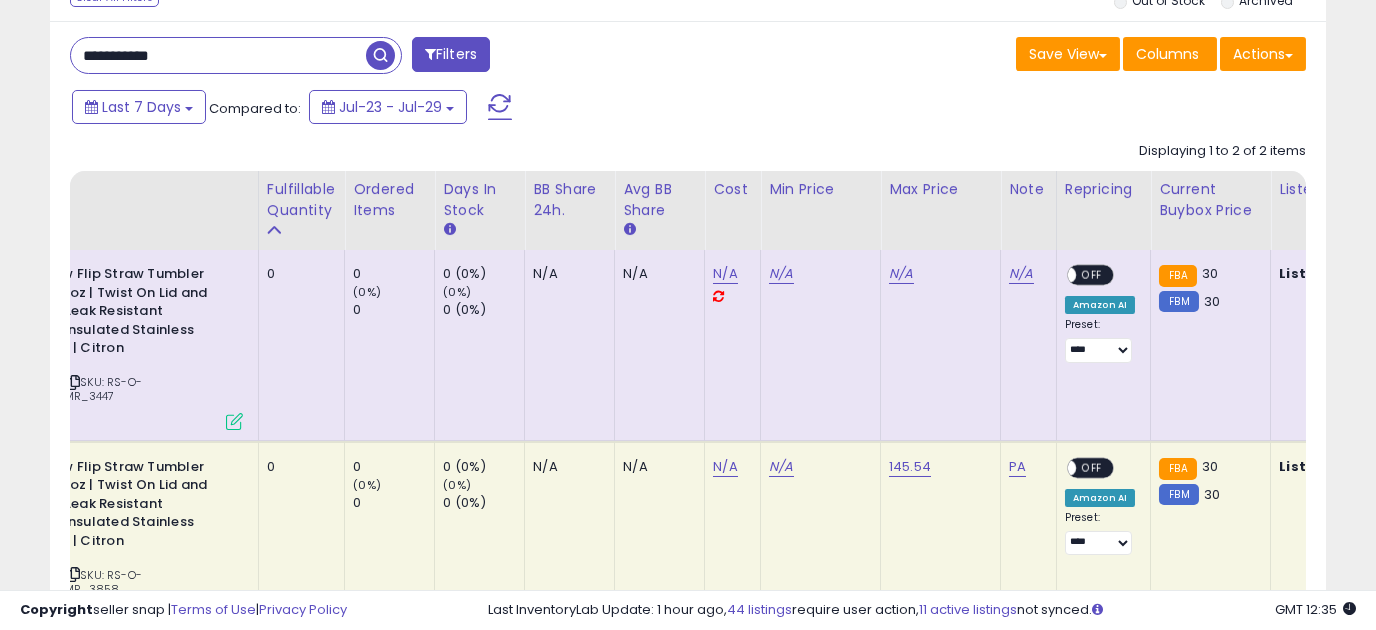 scroll, scrollTop: 375, scrollLeft: 0, axis: vertical 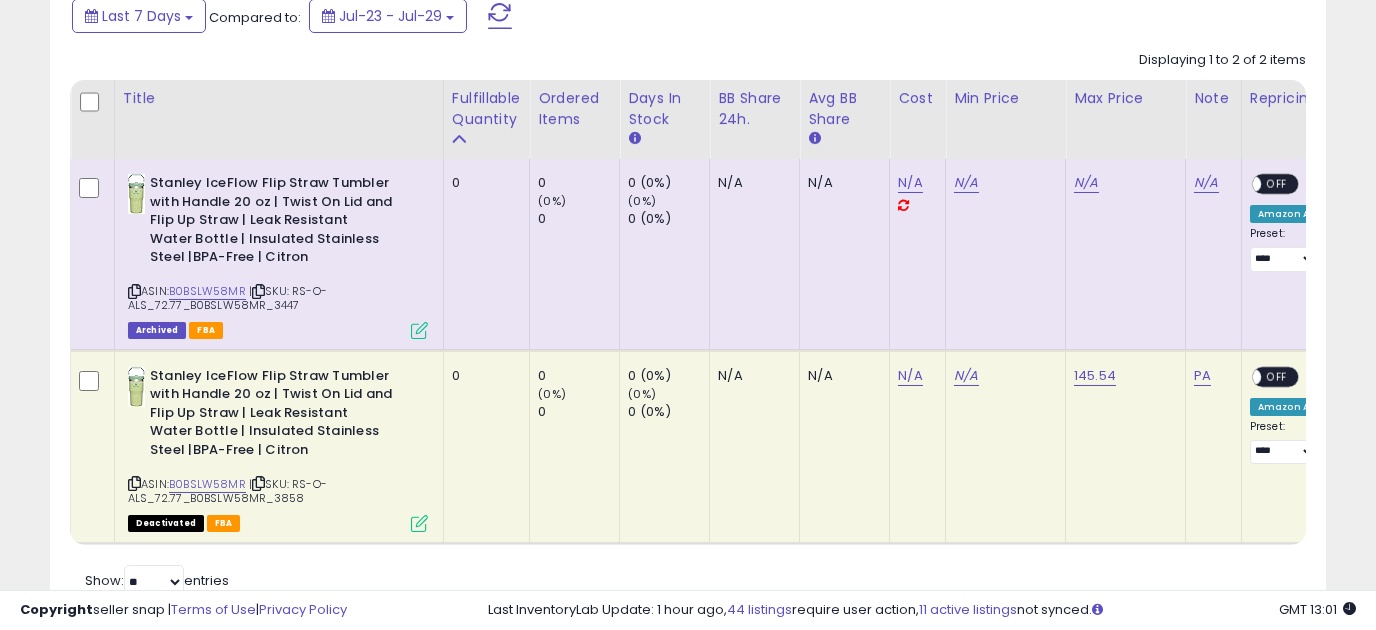 click on "|   SKU: RS-O-ALS_72.77_B0BSLW58MR_3447" at bounding box center (227, 298) 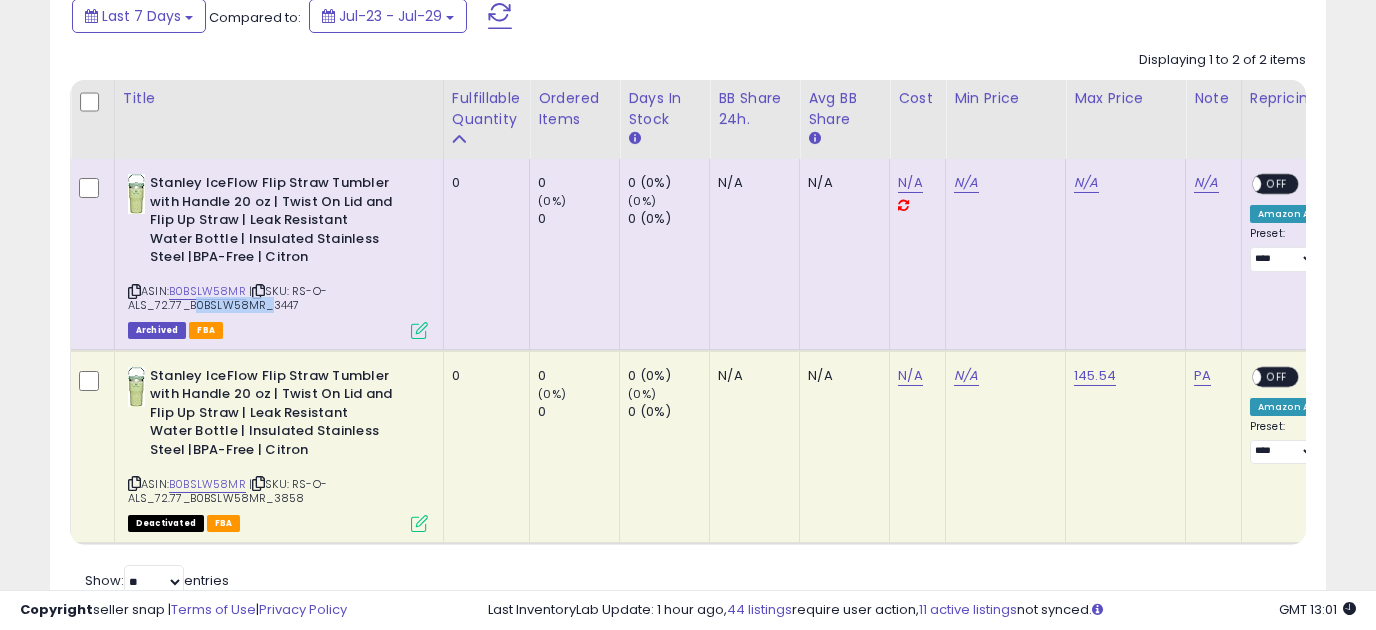 drag, startPoint x: 258, startPoint y: 303, endPoint x: 189, endPoint y: 309, distance: 69.260376 